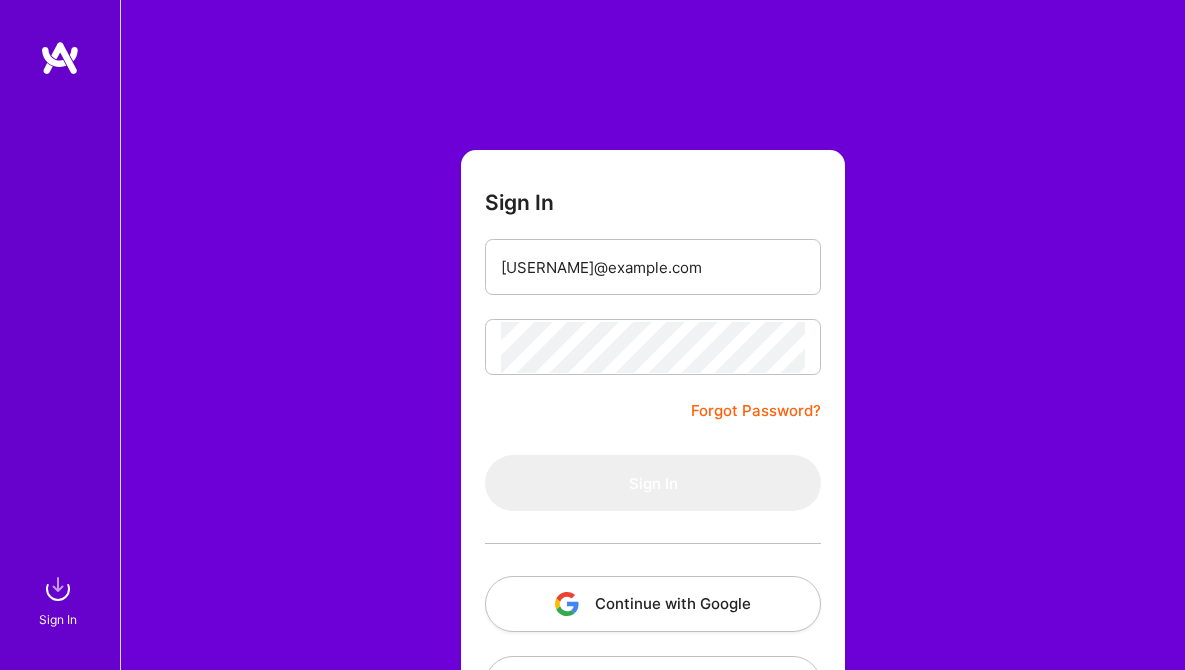 scroll, scrollTop: 81, scrollLeft: 0, axis: vertical 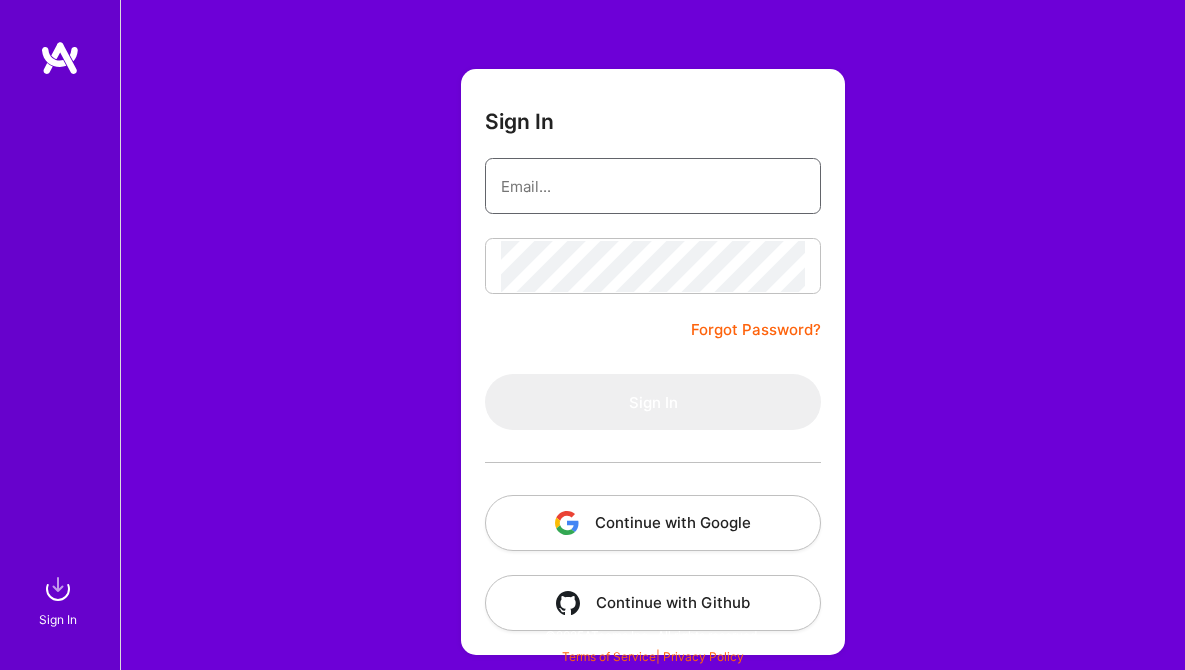 click at bounding box center [653, 186] 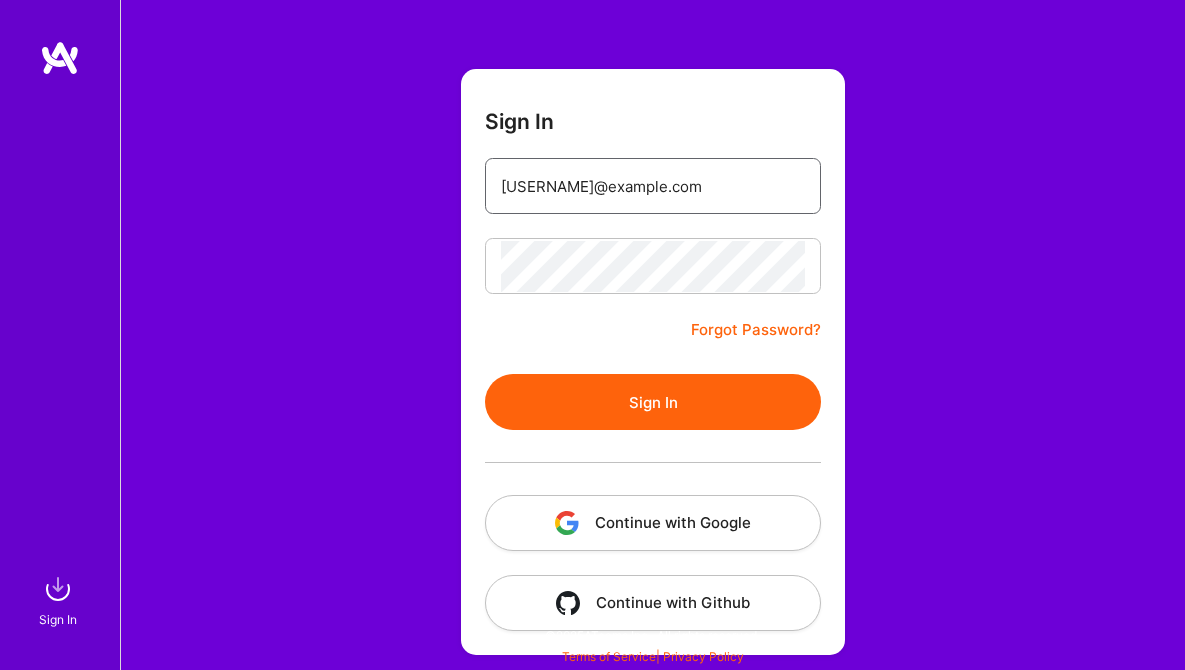 type on "[USERNAME]@example.com" 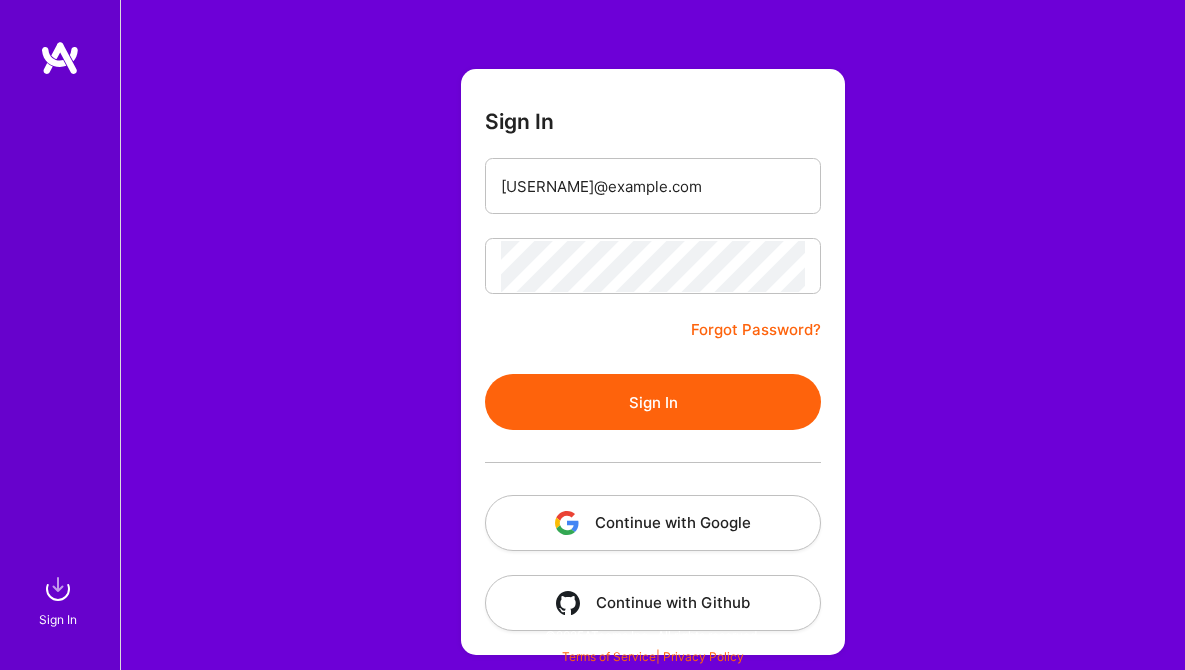 click on "Sign In [USERNAME]@example.com Forgot Password? Sign In Continue with Google Continue with Github" at bounding box center [653, 362] 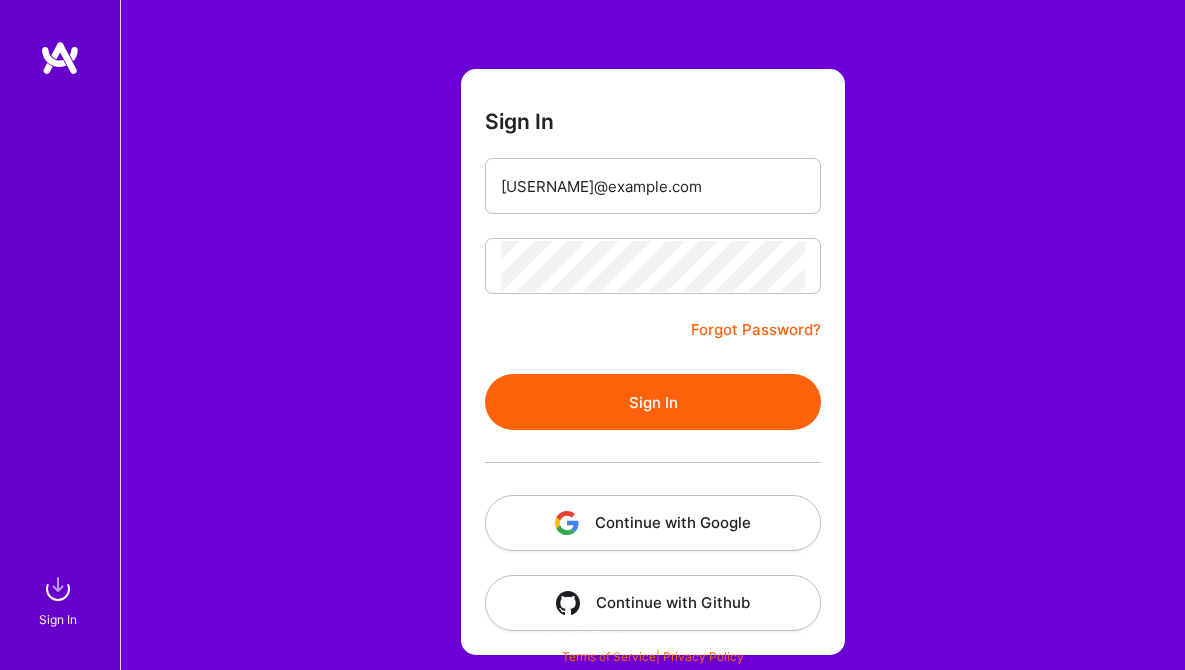 click on "Sign In" at bounding box center [653, 402] 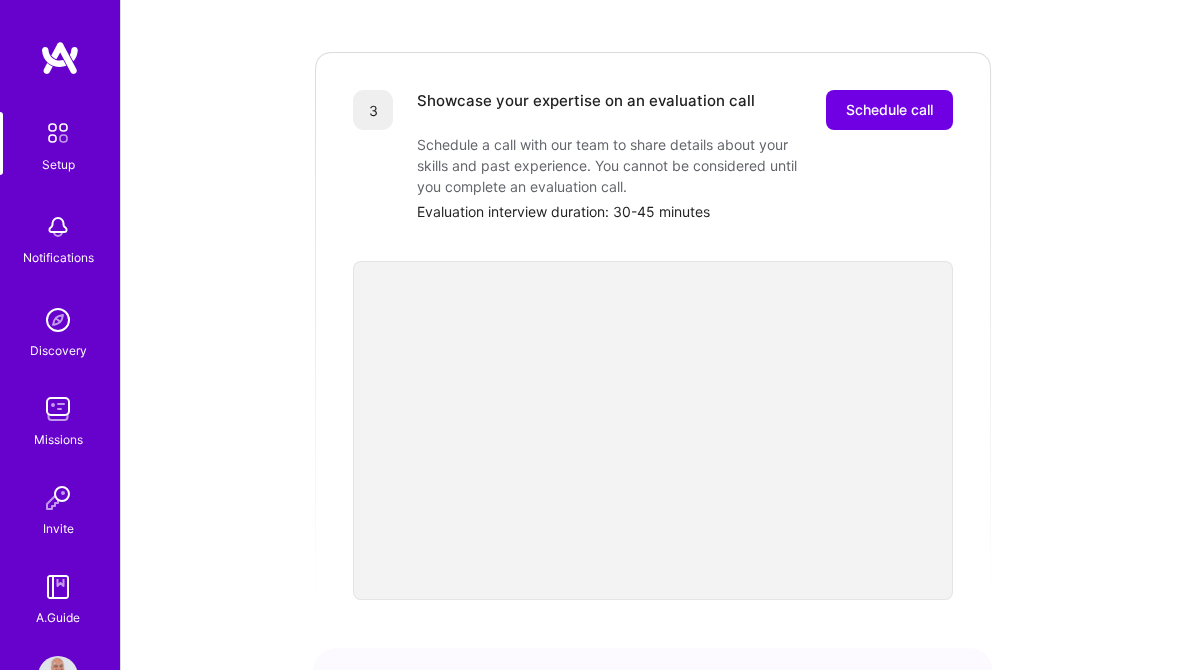 scroll, scrollTop: 555, scrollLeft: 0, axis: vertical 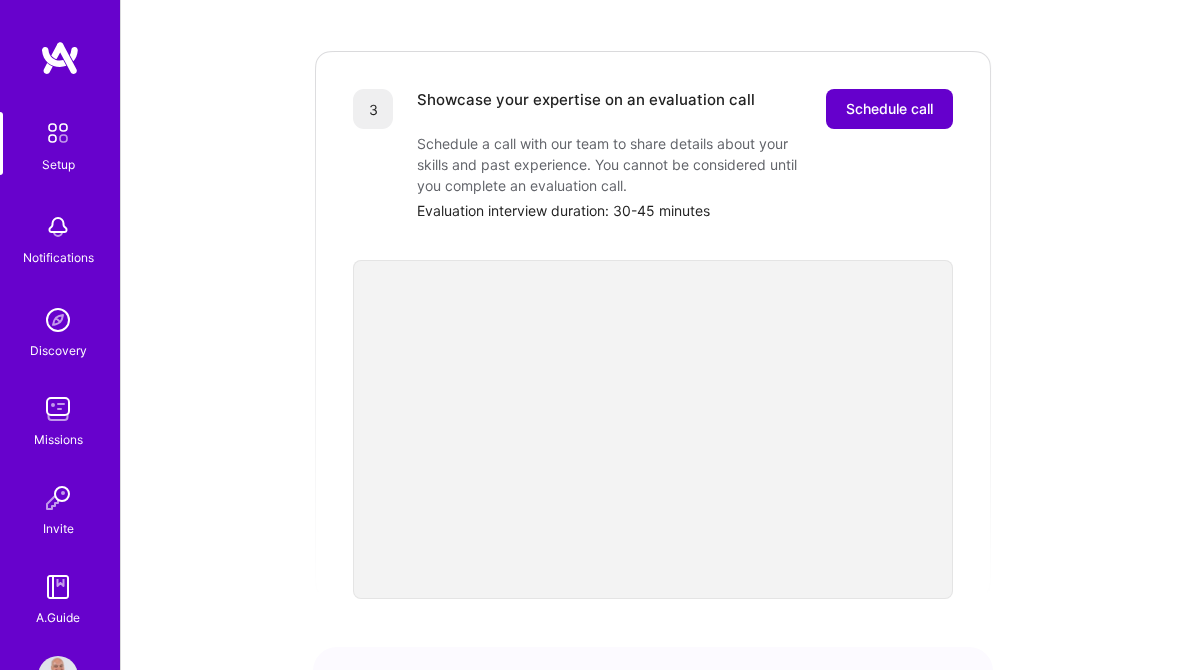 click on "Schedule call" at bounding box center [889, 109] 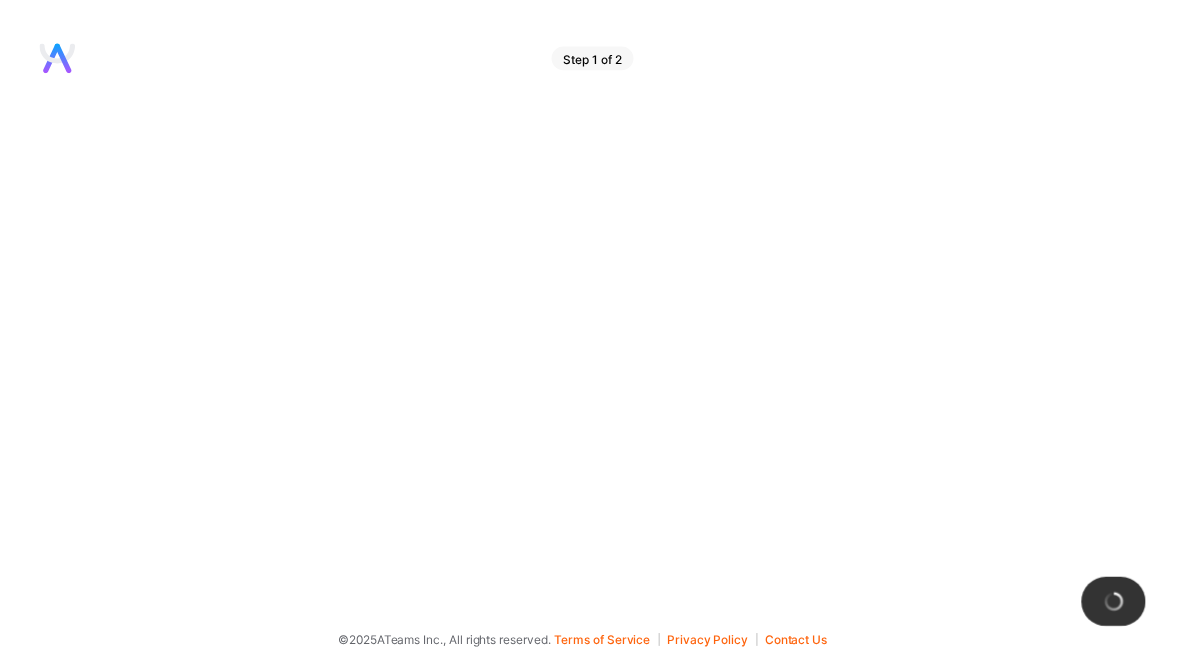 scroll, scrollTop: 0, scrollLeft: 0, axis: both 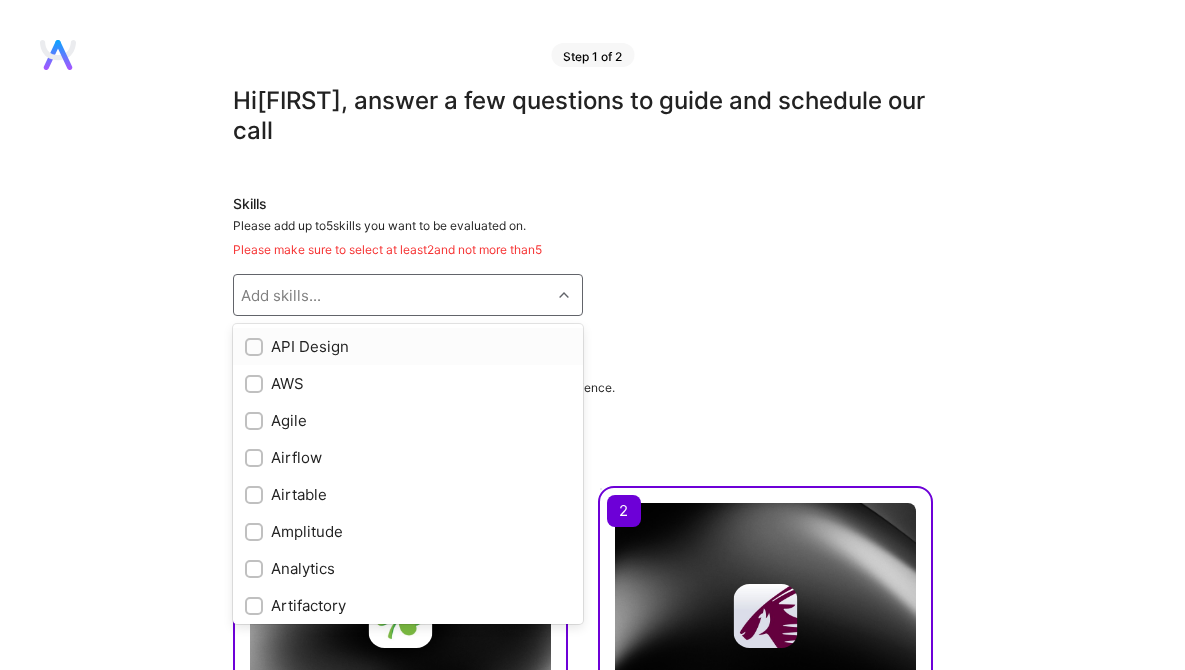 click at bounding box center (564, 295) 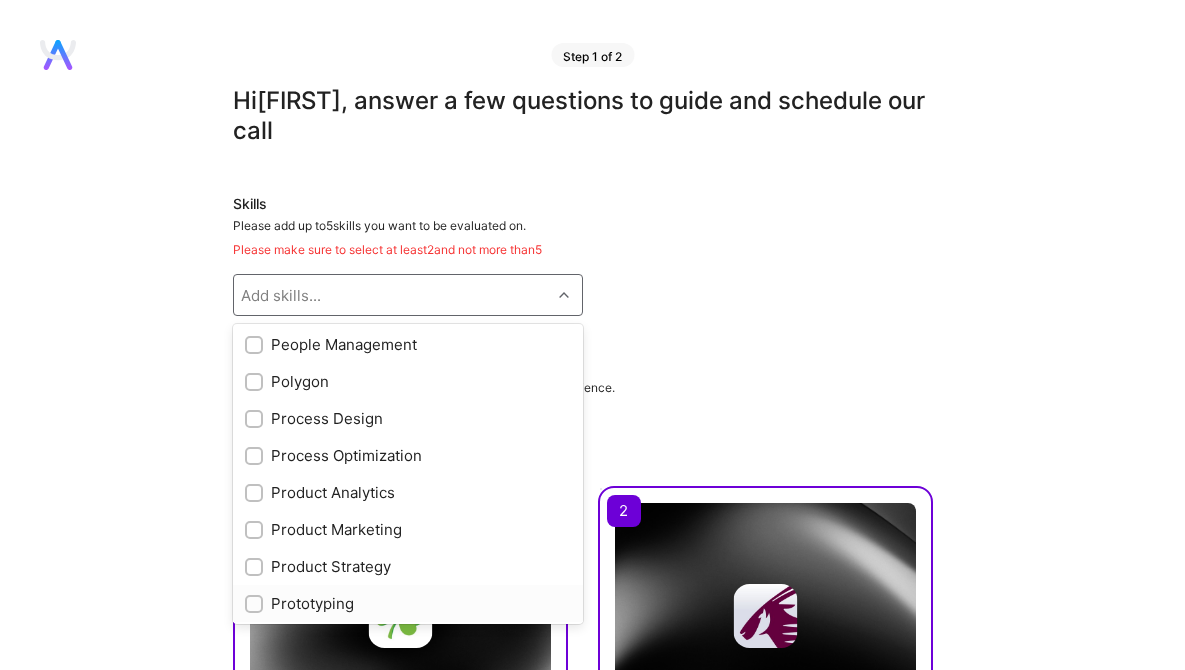 scroll, scrollTop: 1626, scrollLeft: 0, axis: vertical 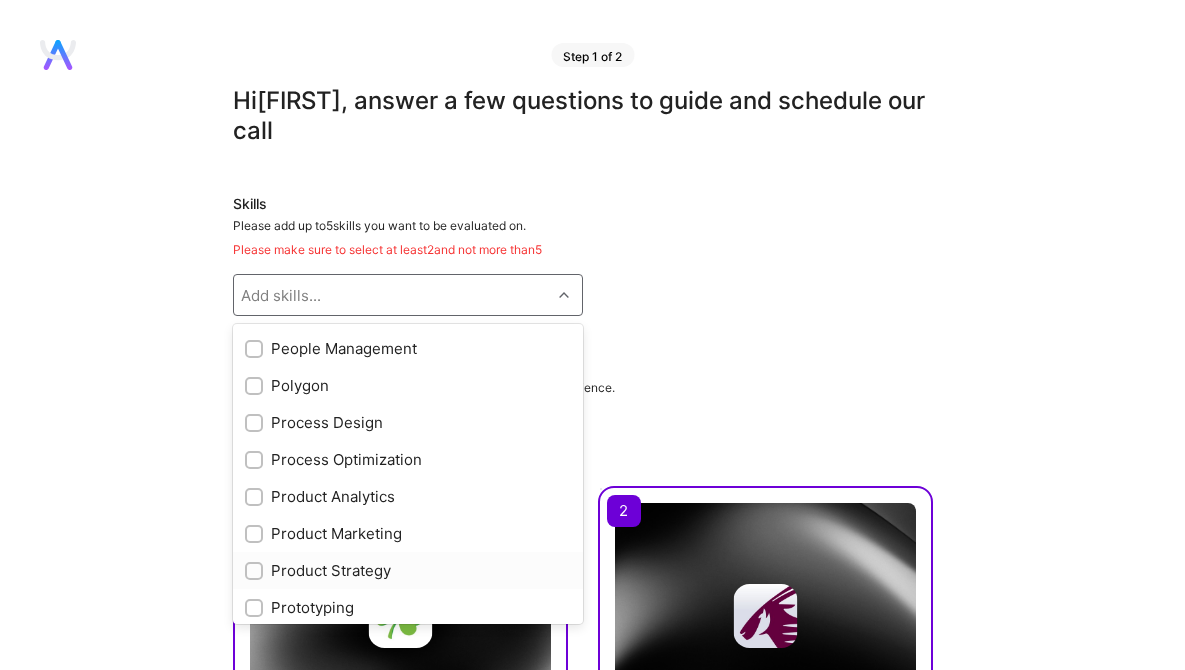 click at bounding box center (256, 572) 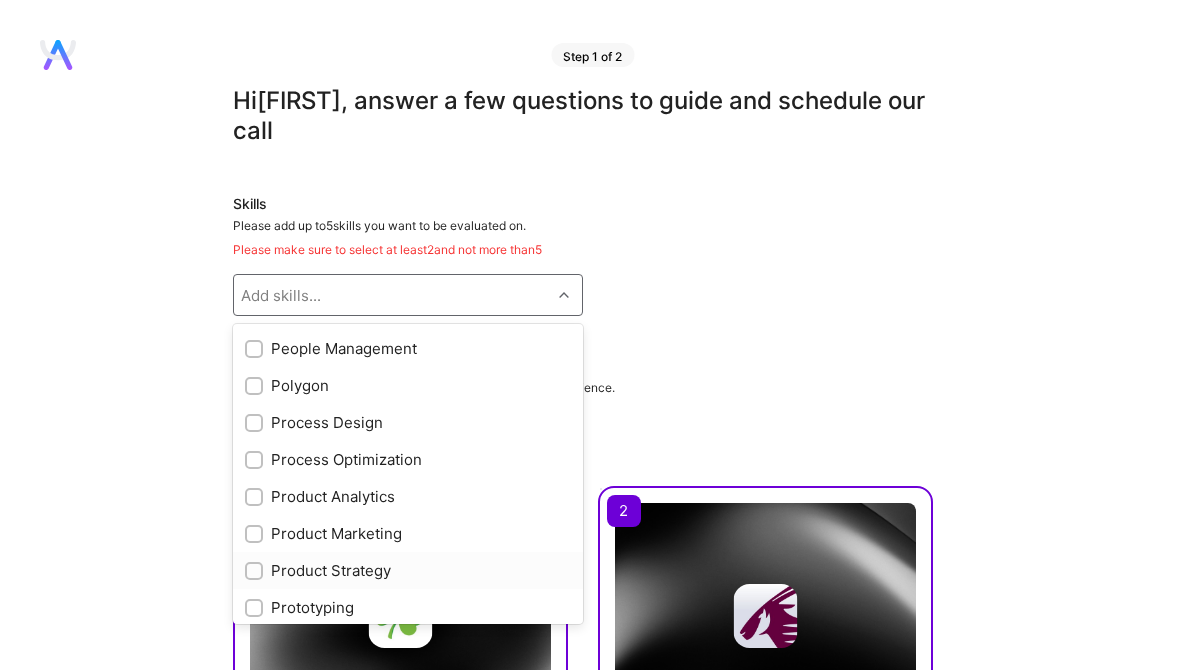 checkbox on "true" 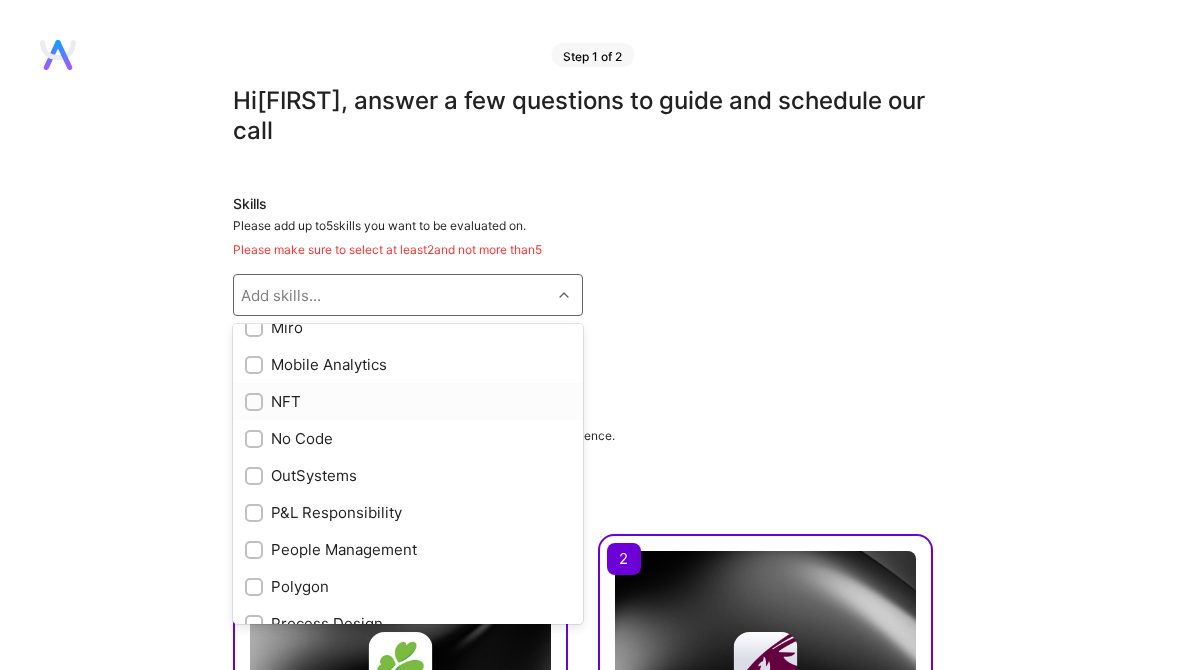 scroll, scrollTop: 1464, scrollLeft: 0, axis: vertical 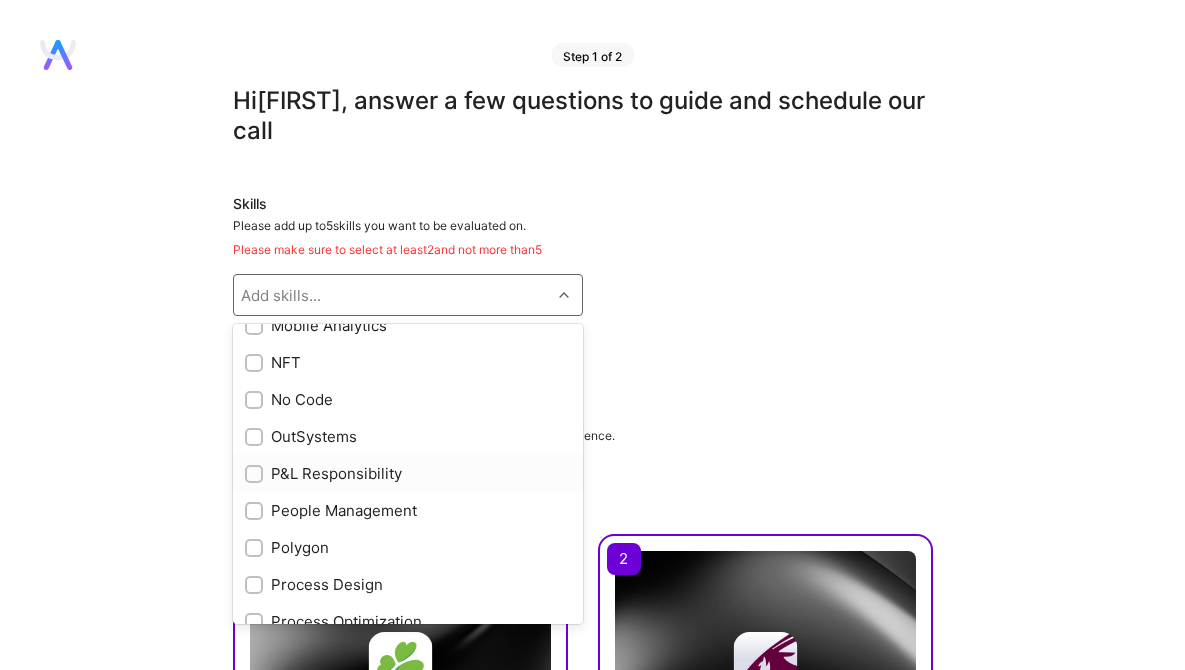 click at bounding box center [256, 475] 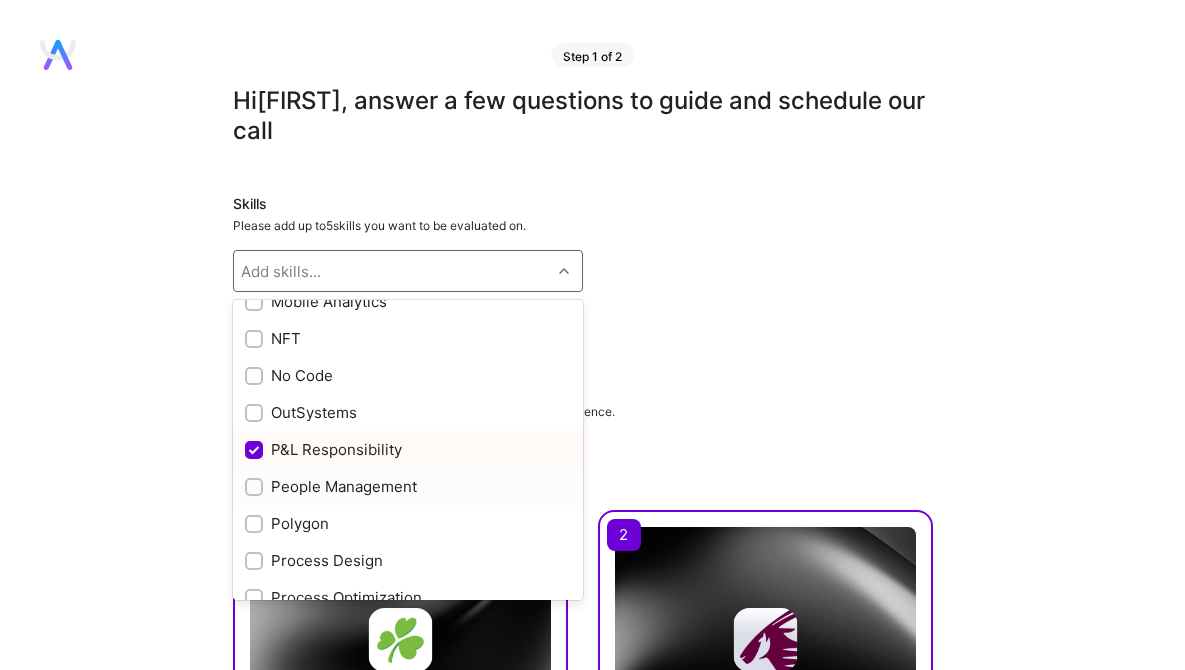 click at bounding box center (256, 488) 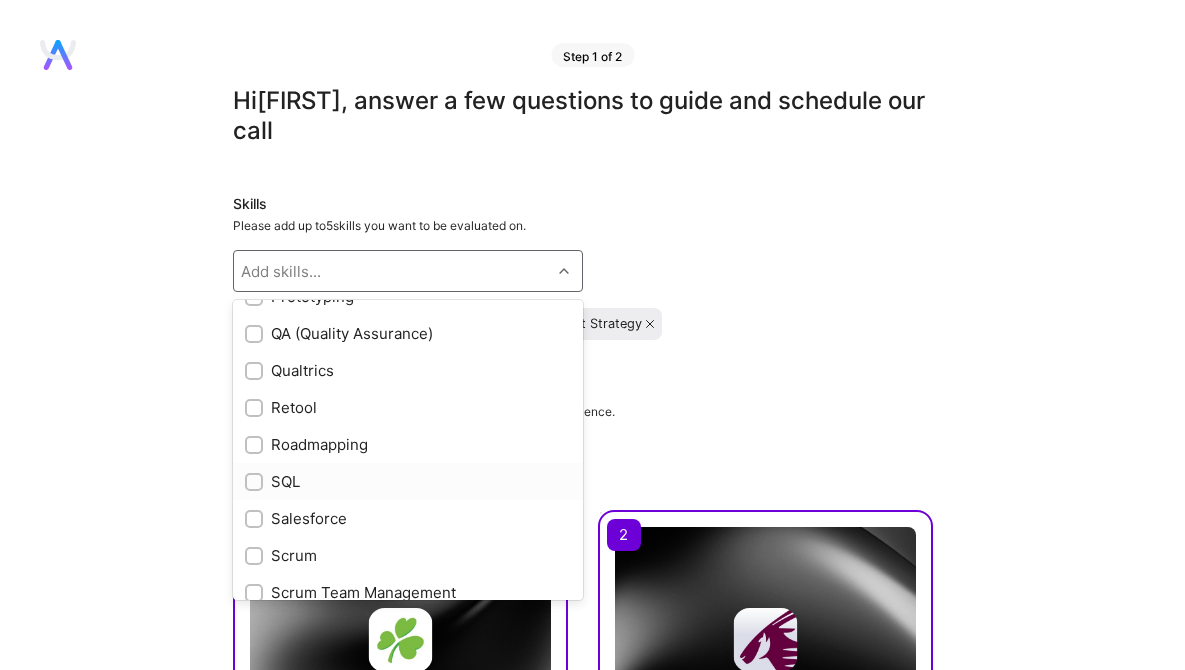 scroll, scrollTop: 1944, scrollLeft: 0, axis: vertical 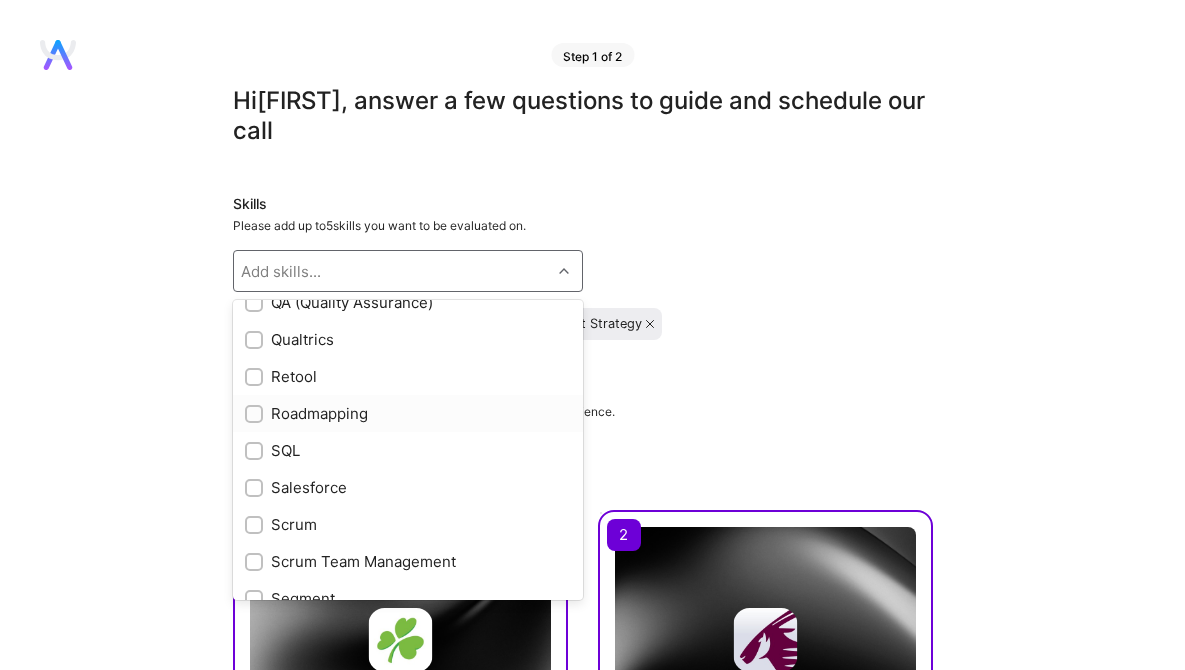 click at bounding box center [256, 415] 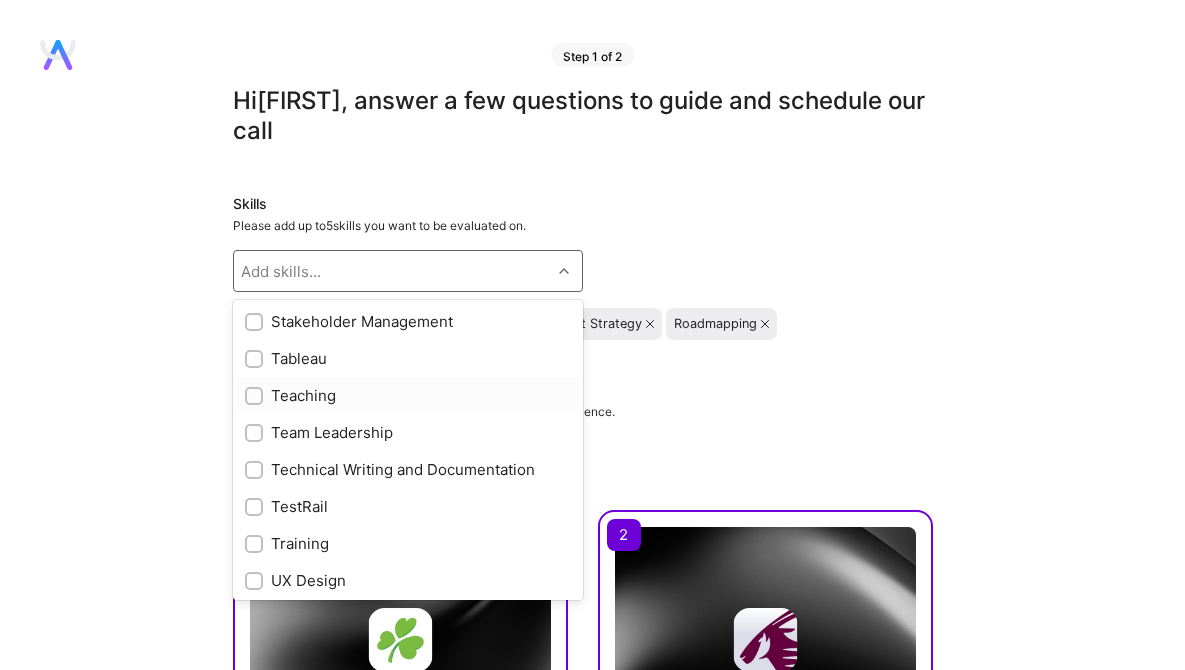 scroll, scrollTop: 2373, scrollLeft: 0, axis: vertical 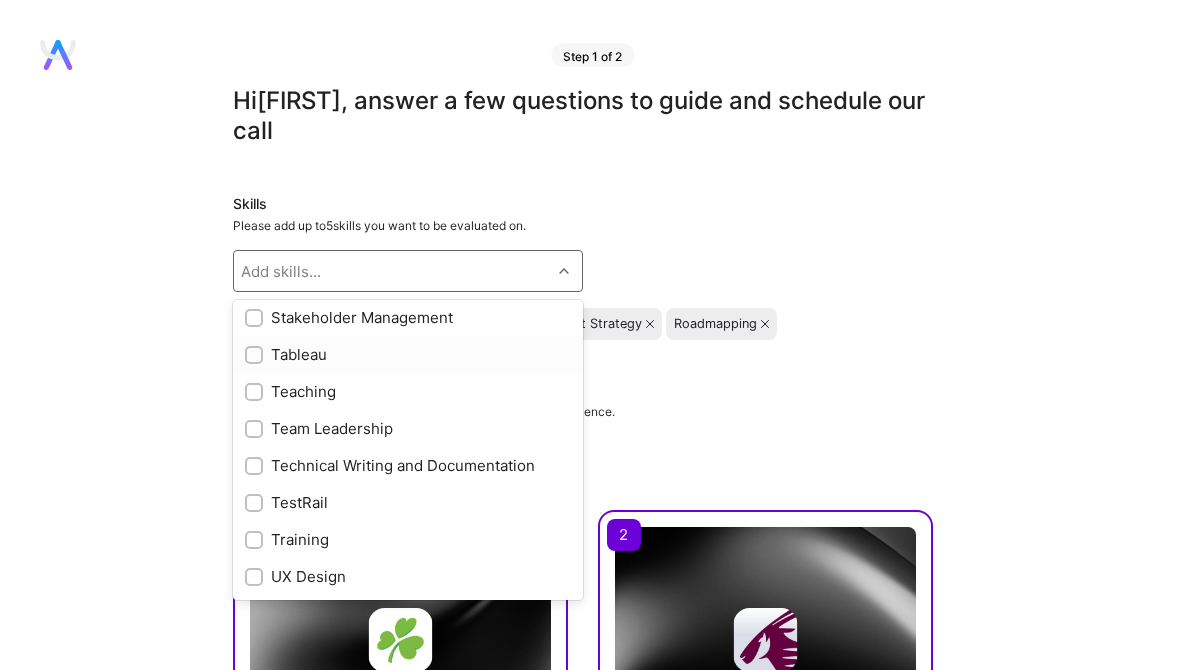 click at bounding box center (256, 356) 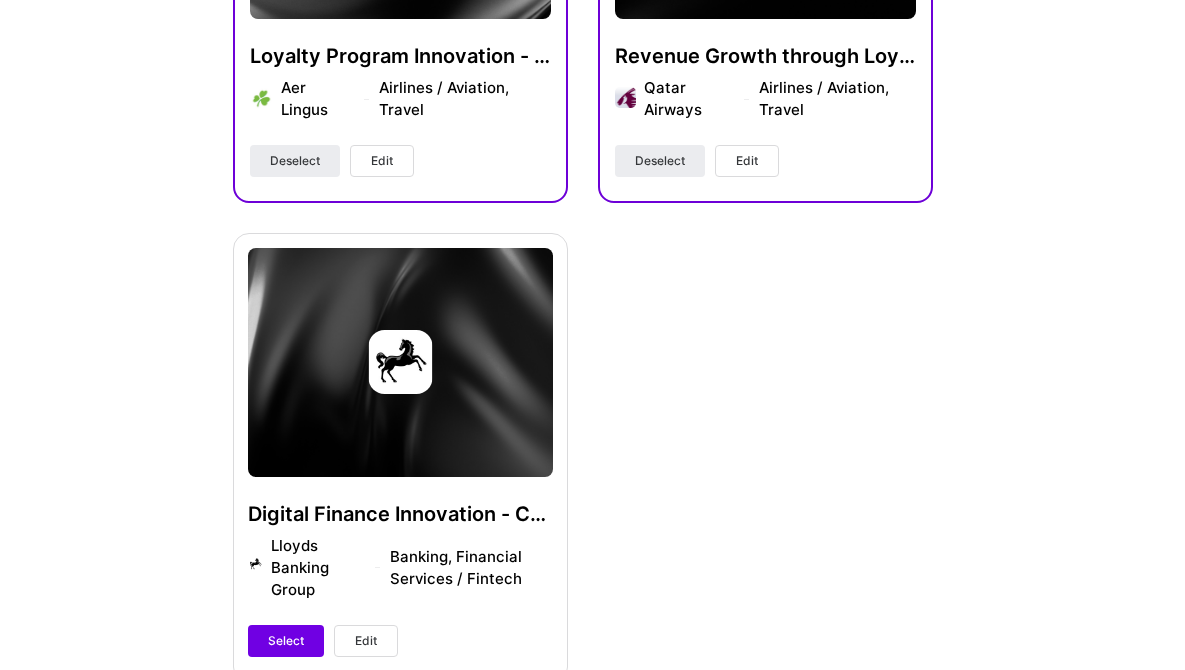scroll, scrollTop: 705, scrollLeft: 0, axis: vertical 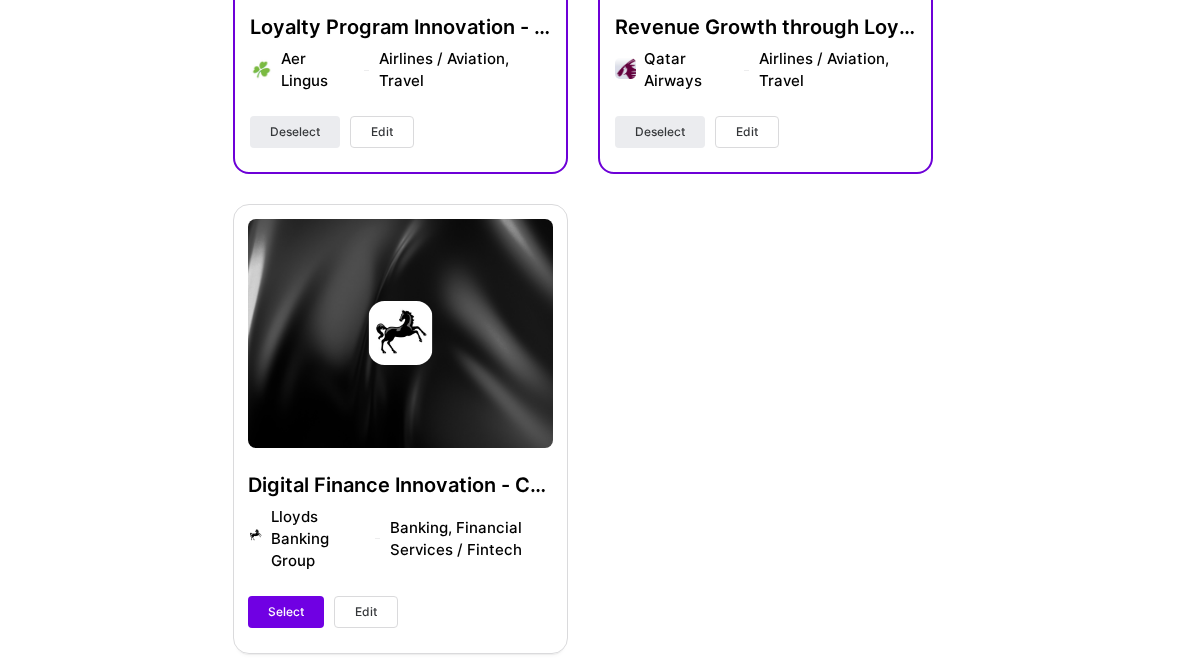 click on "Digital Finance Innovation - Car Finance Proposition Launch Lloyds Banking Group   Banking, Financial Services / Fintech Select Edit" at bounding box center (400, 428) 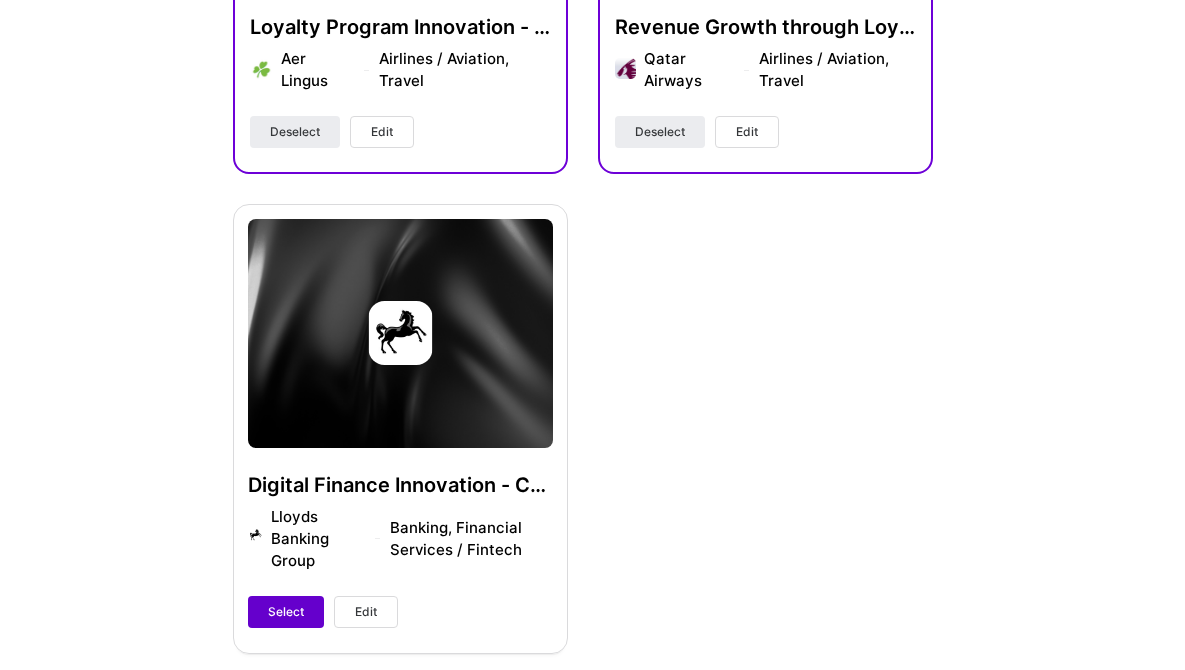 click on "Select" at bounding box center [286, 612] 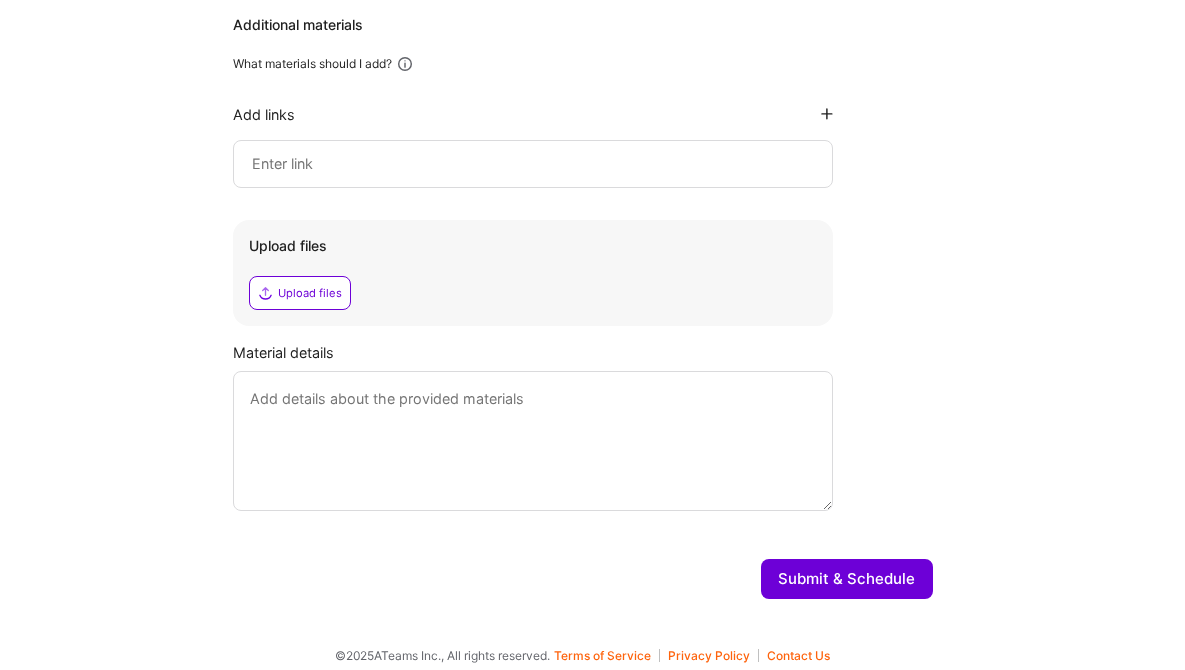 scroll, scrollTop: 1434, scrollLeft: 0, axis: vertical 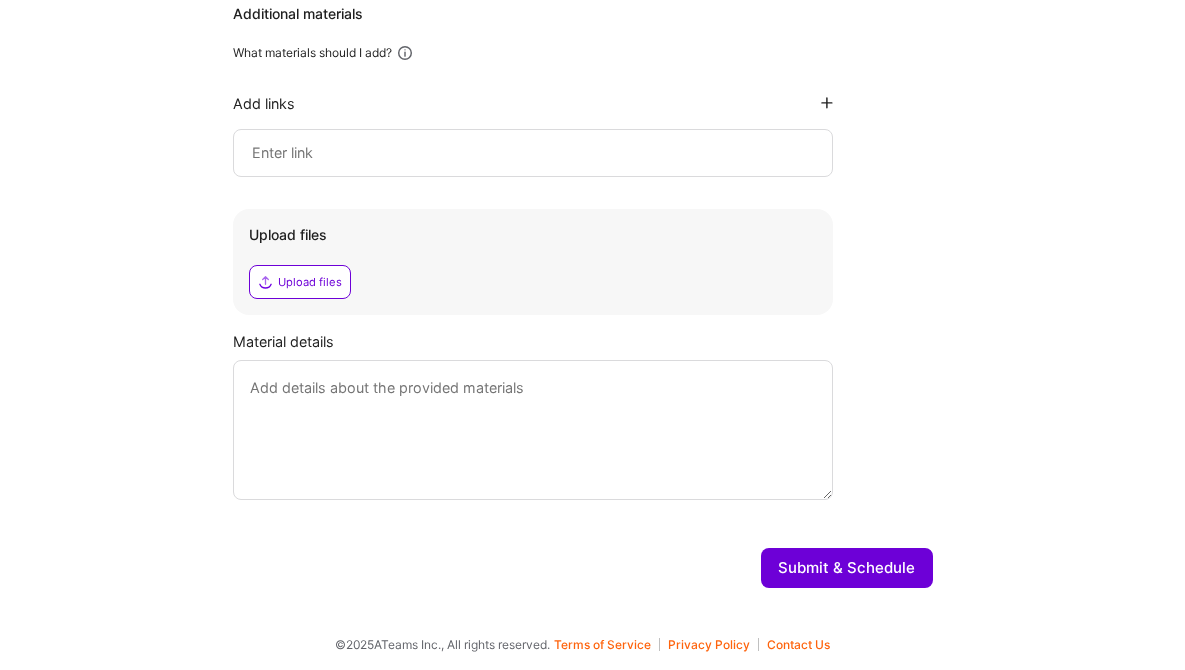 click on "Submit & Schedule" at bounding box center [847, 568] 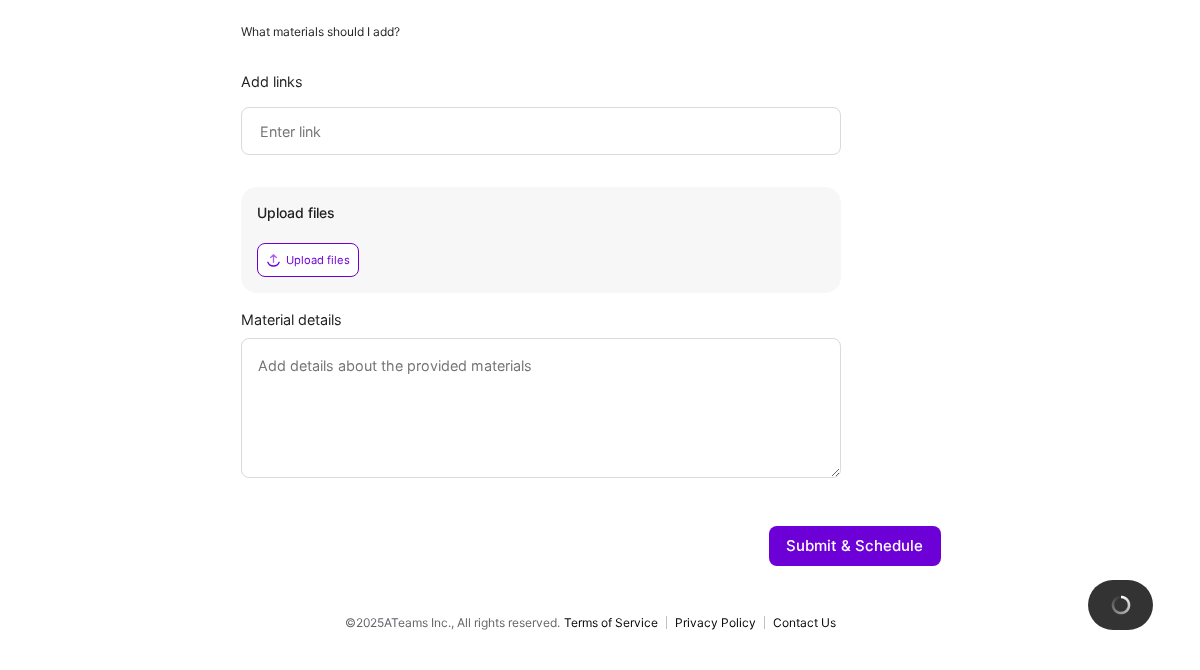 scroll, scrollTop: 0, scrollLeft: 0, axis: both 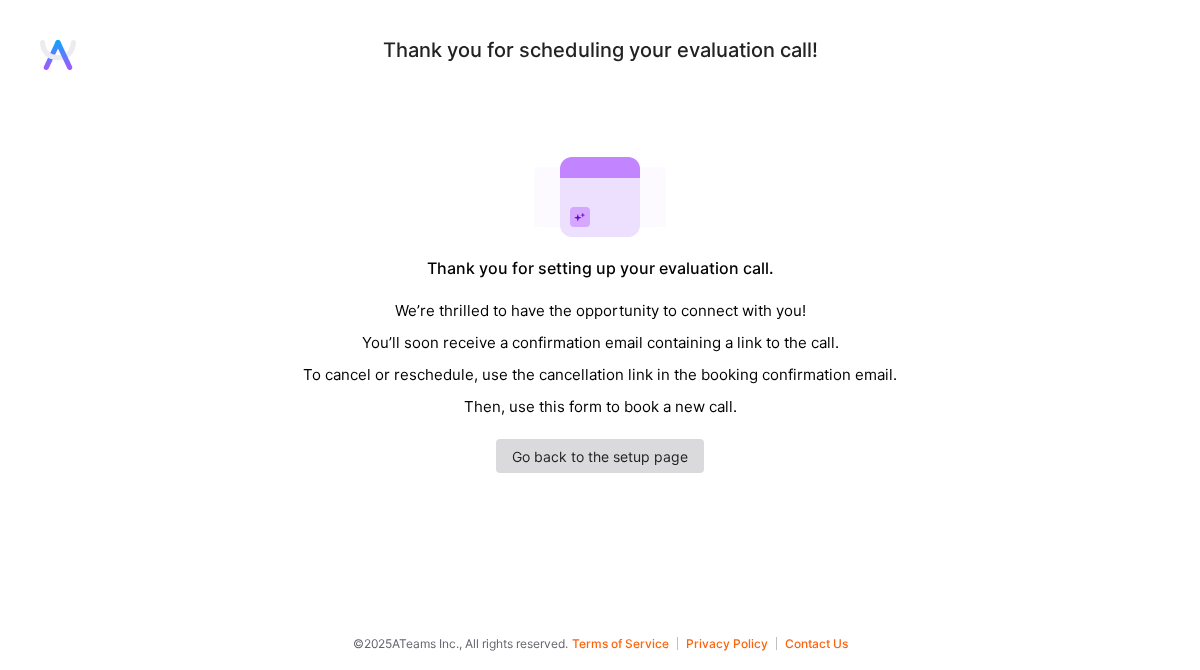 click on "Go back to the setup page" at bounding box center [600, 456] 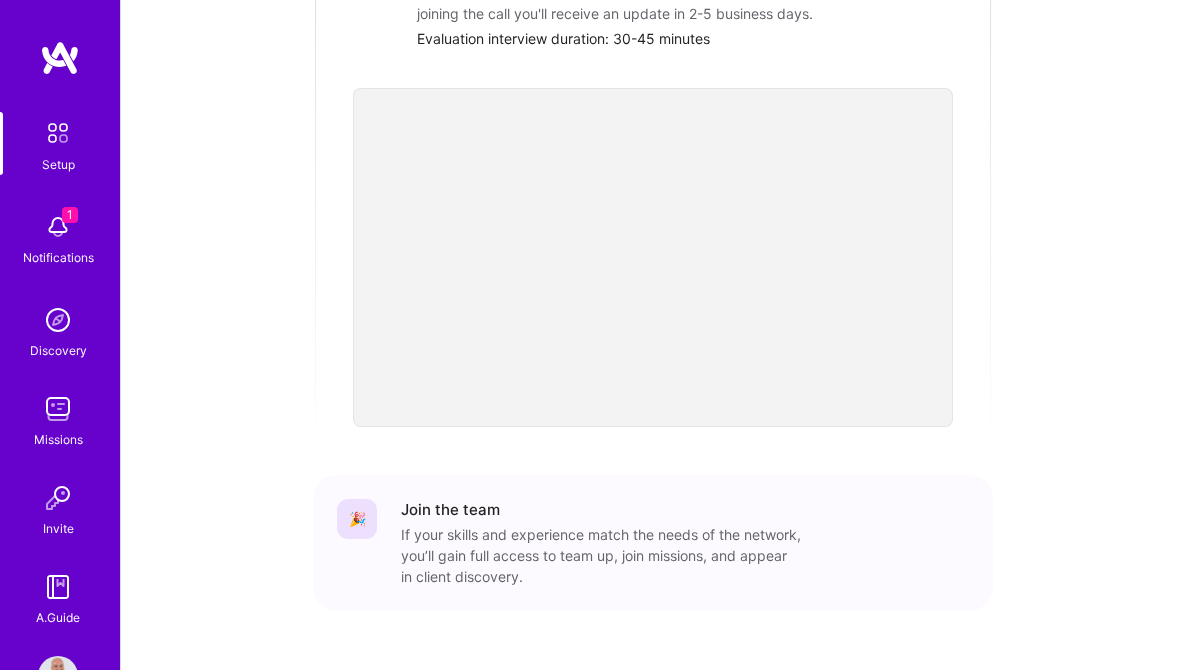 scroll, scrollTop: 759, scrollLeft: 0, axis: vertical 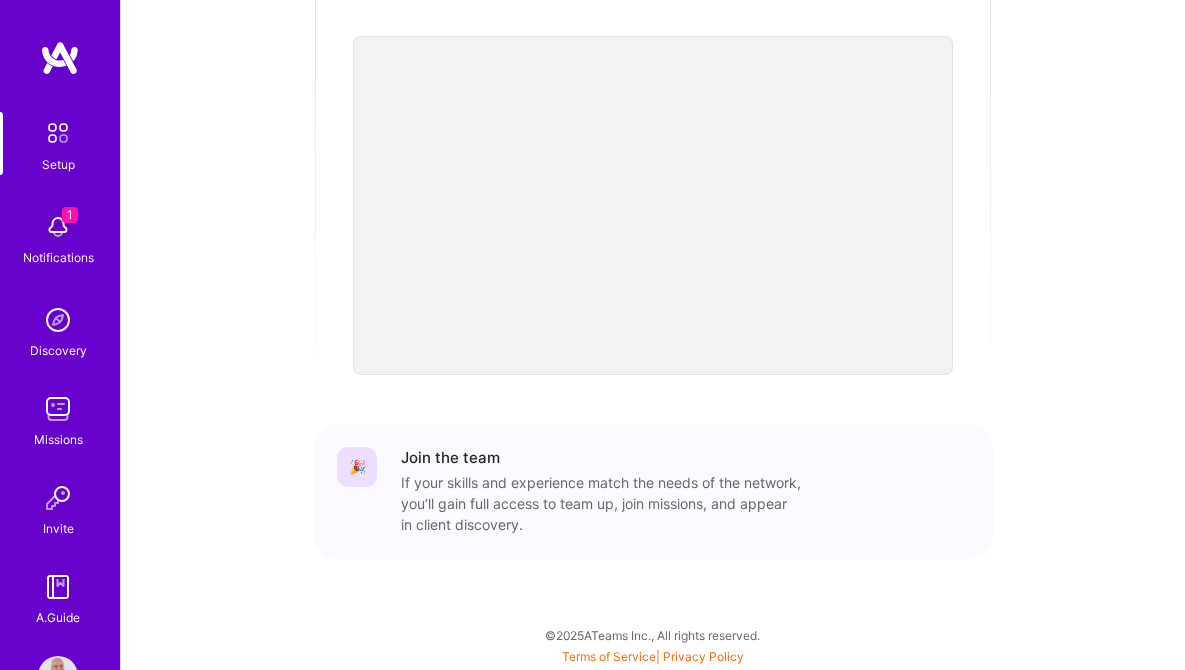 click at bounding box center [58, 227] 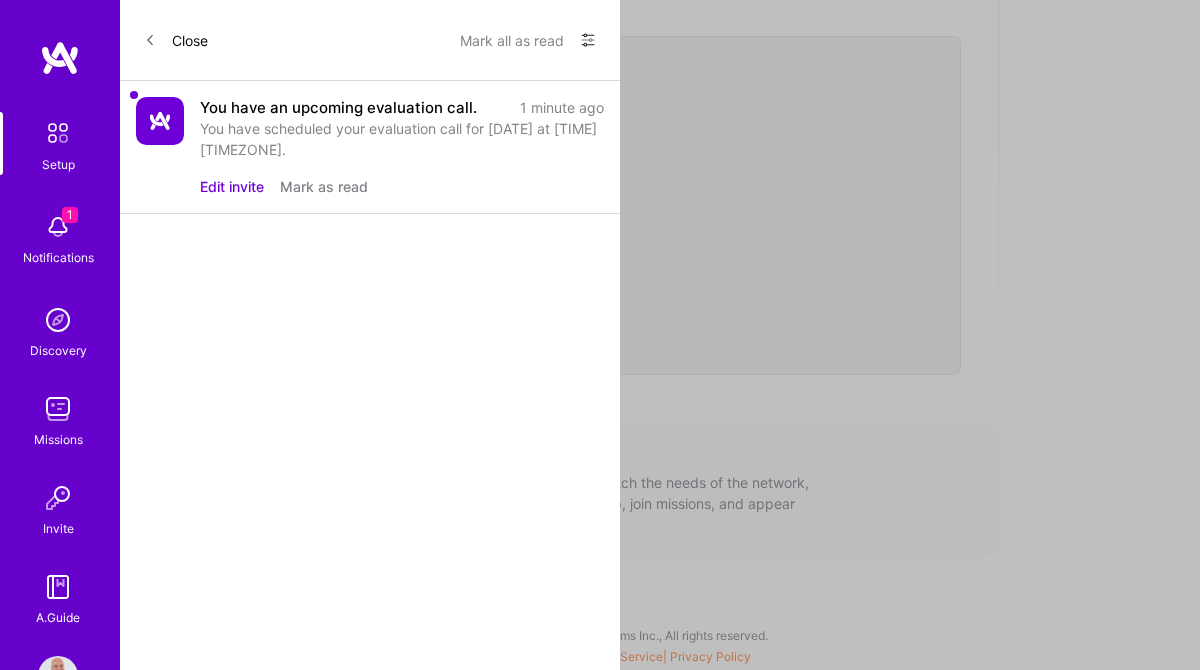 click on "You have scheduled your evaluation call for [DATE] at [TIME] [TIMEZONE]." at bounding box center [402, 139] 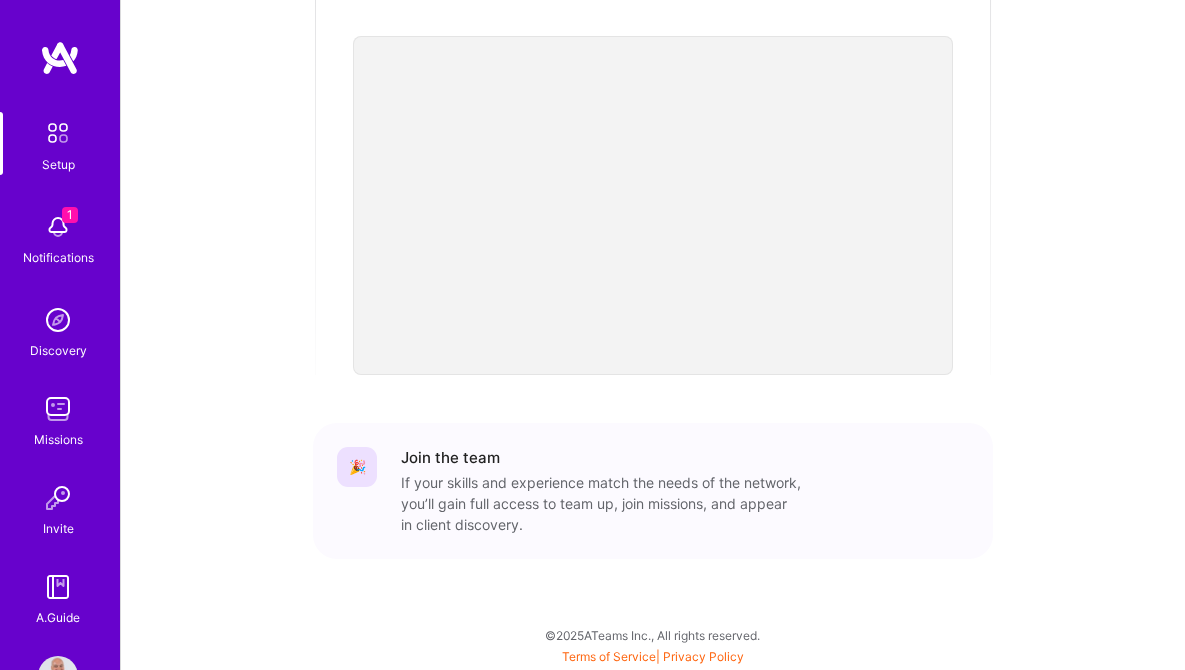 click at bounding box center [58, 133] 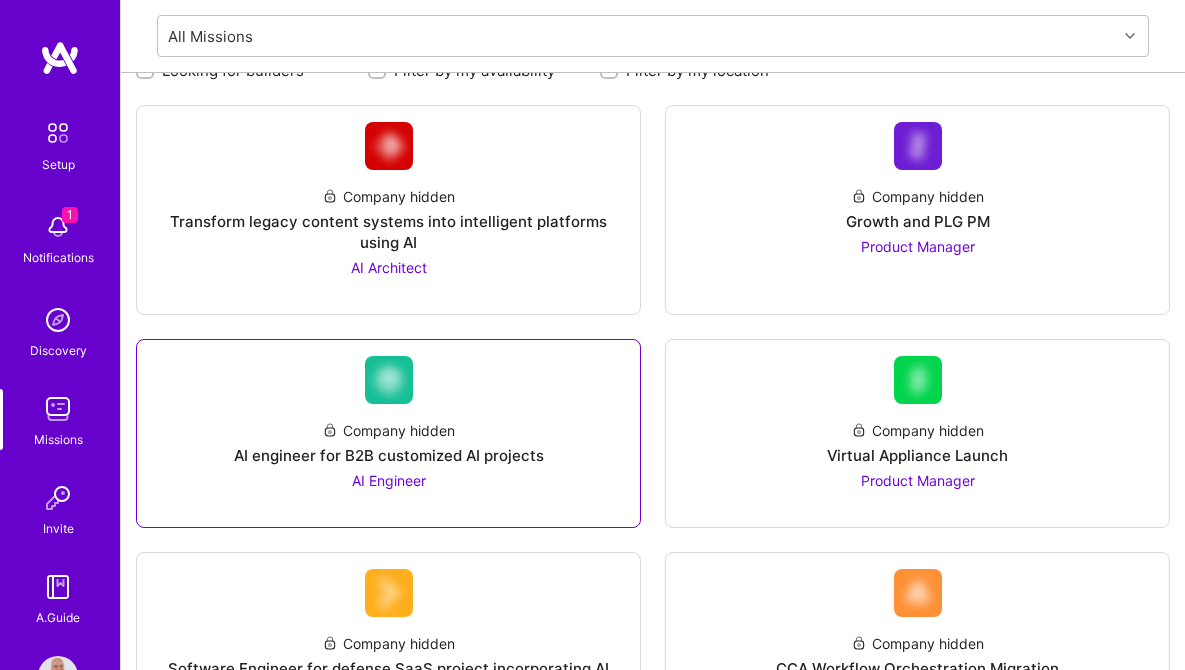 scroll, scrollTop: 0, scrollLeft: 0, axis: both 